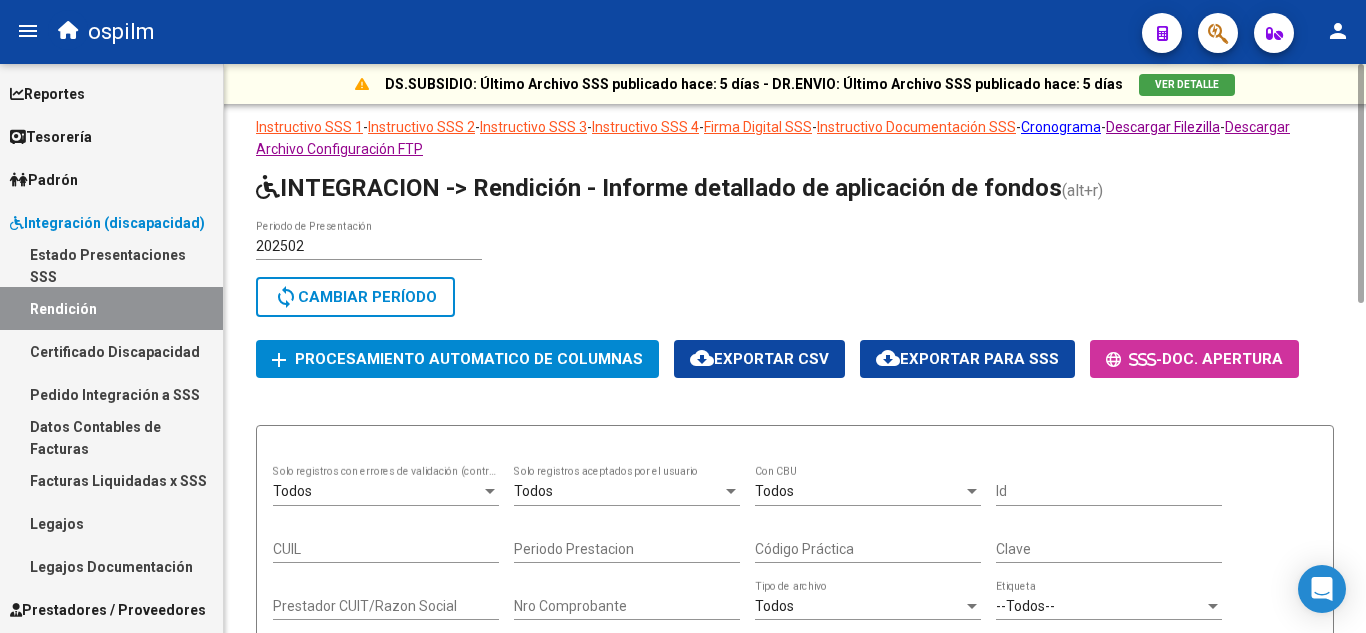scroll, scrollTop: 0, scrollLeft: 0, axis: both 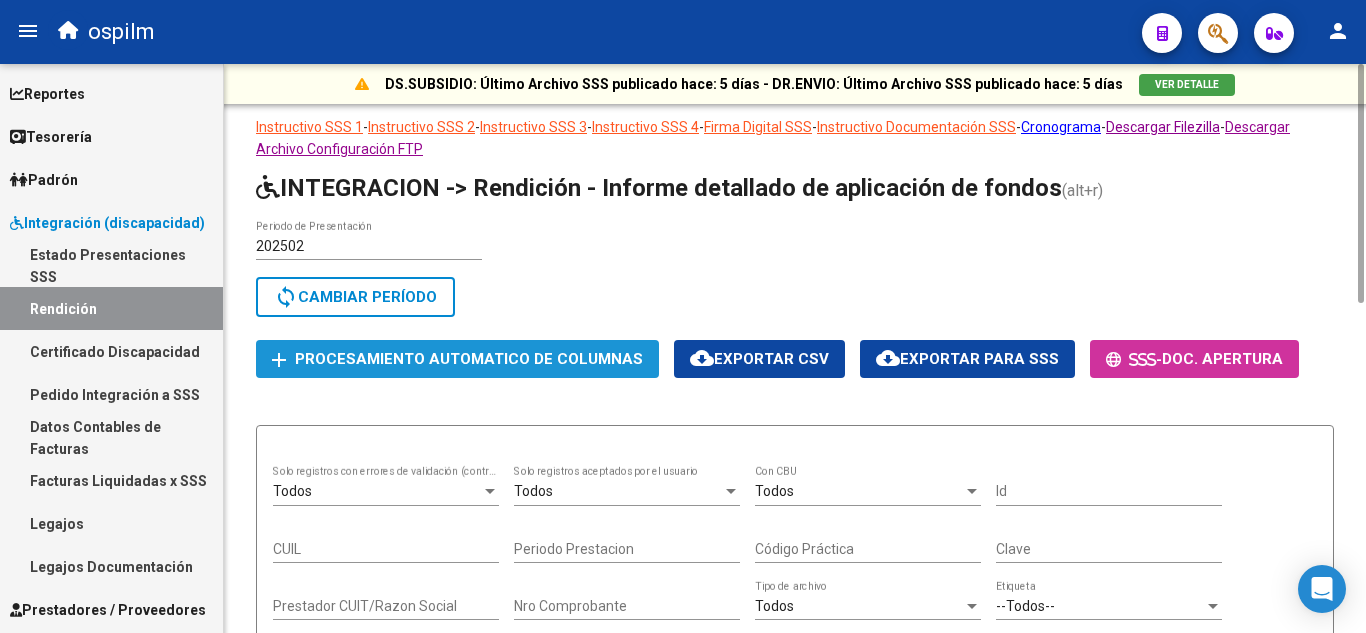 click on "Procesamiento automatico de columnas" 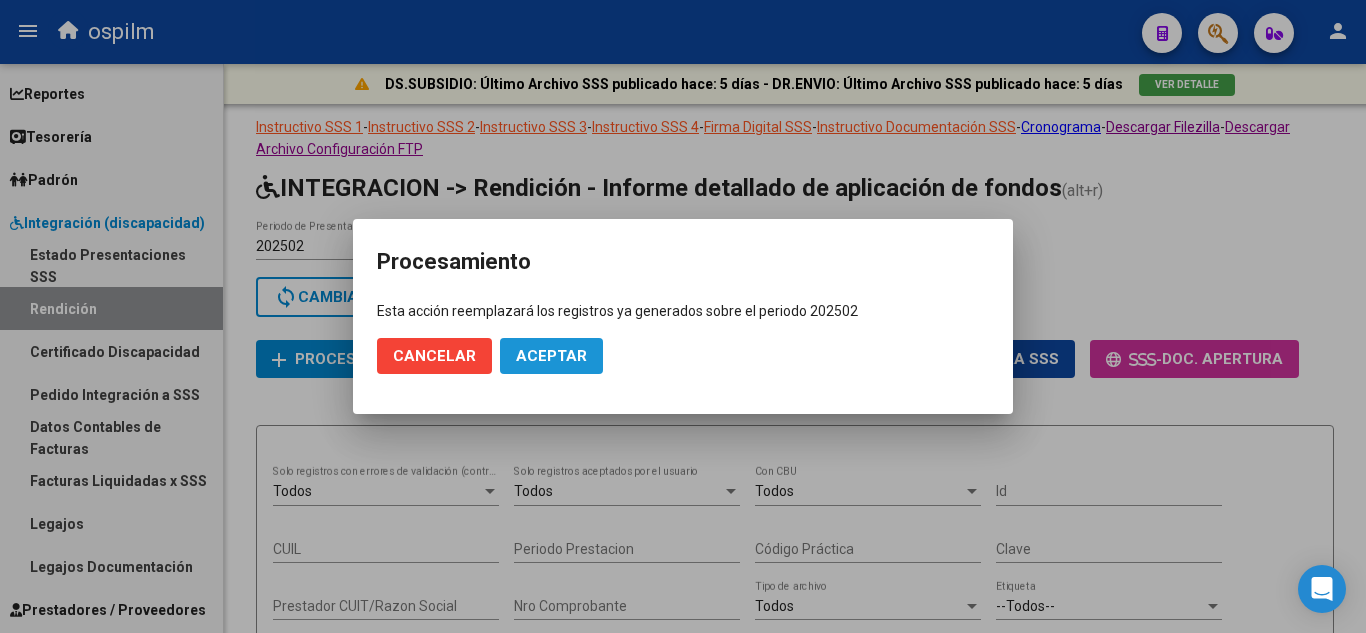 click on "Aceptar" at bounding box center [551, 356] 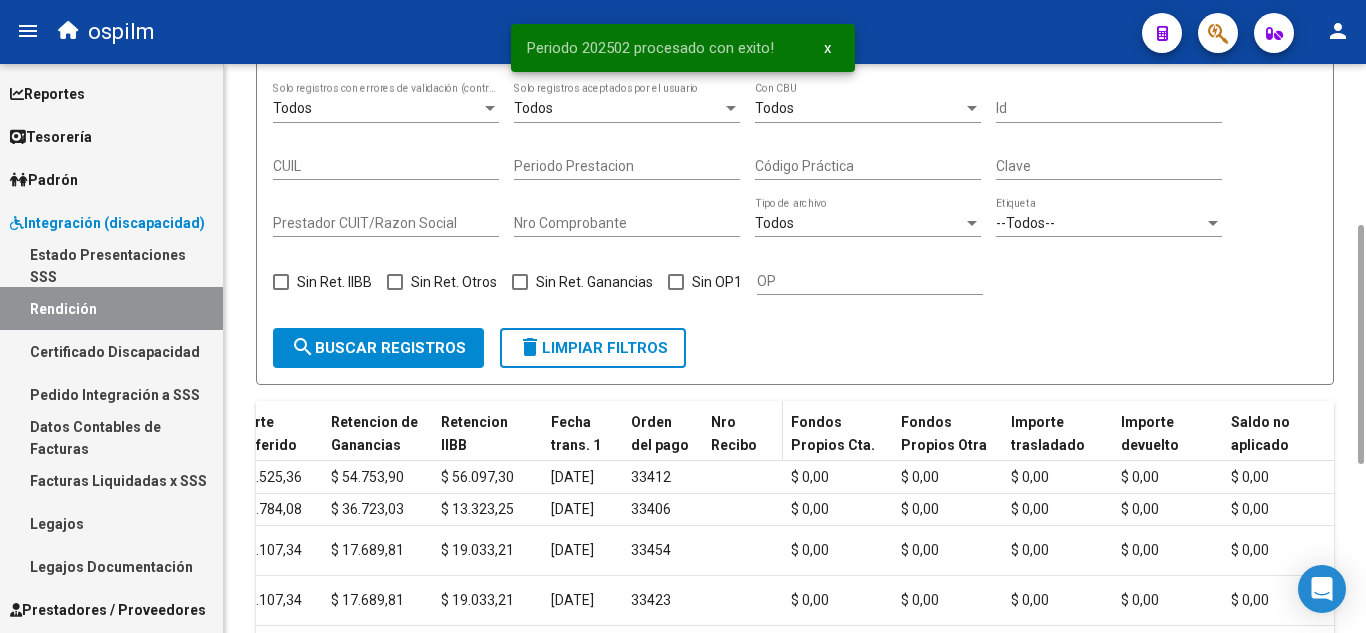 scroll, scrollTop: 783, scrollLeft: 0, axis: vertical 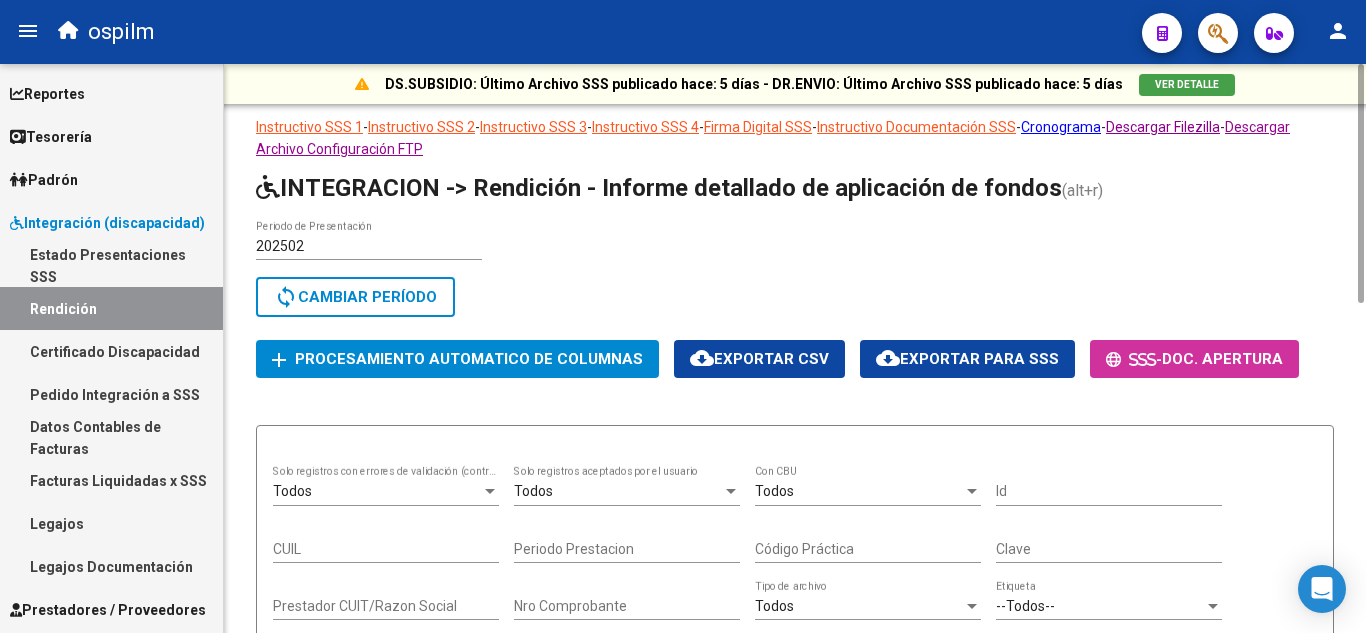 click on "Procesamiento automatico de columnas" 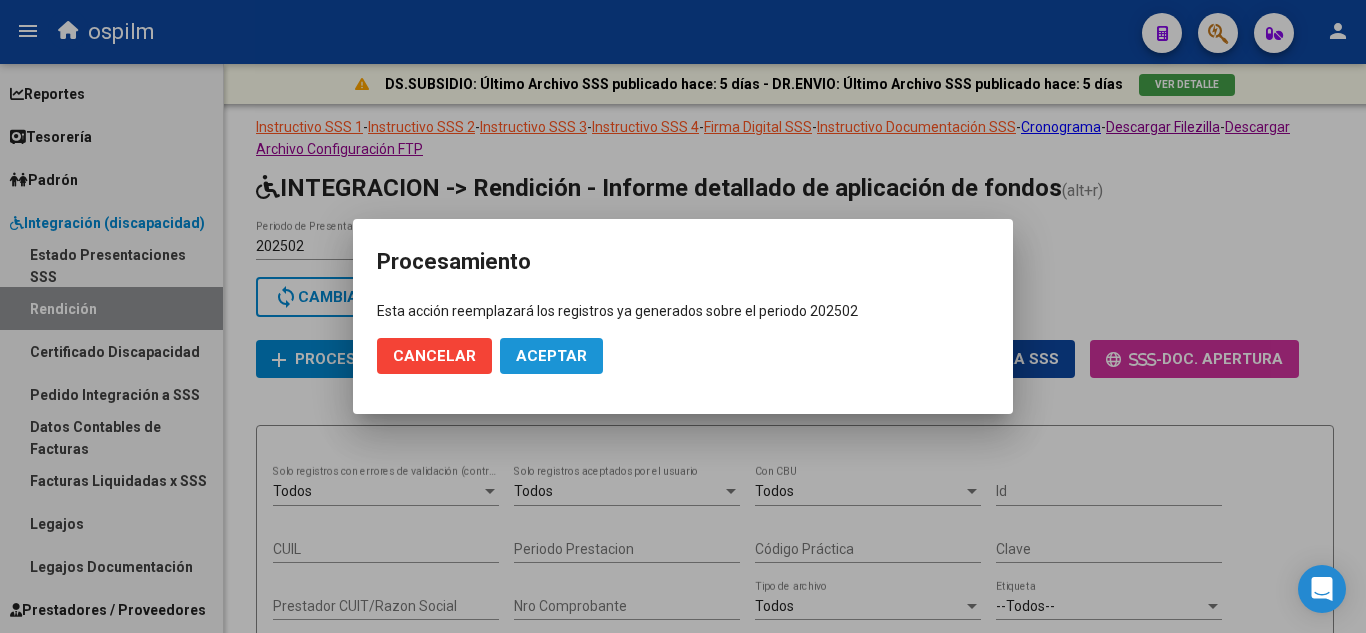 click on "Aceptar" at bounding box center (551, 356) 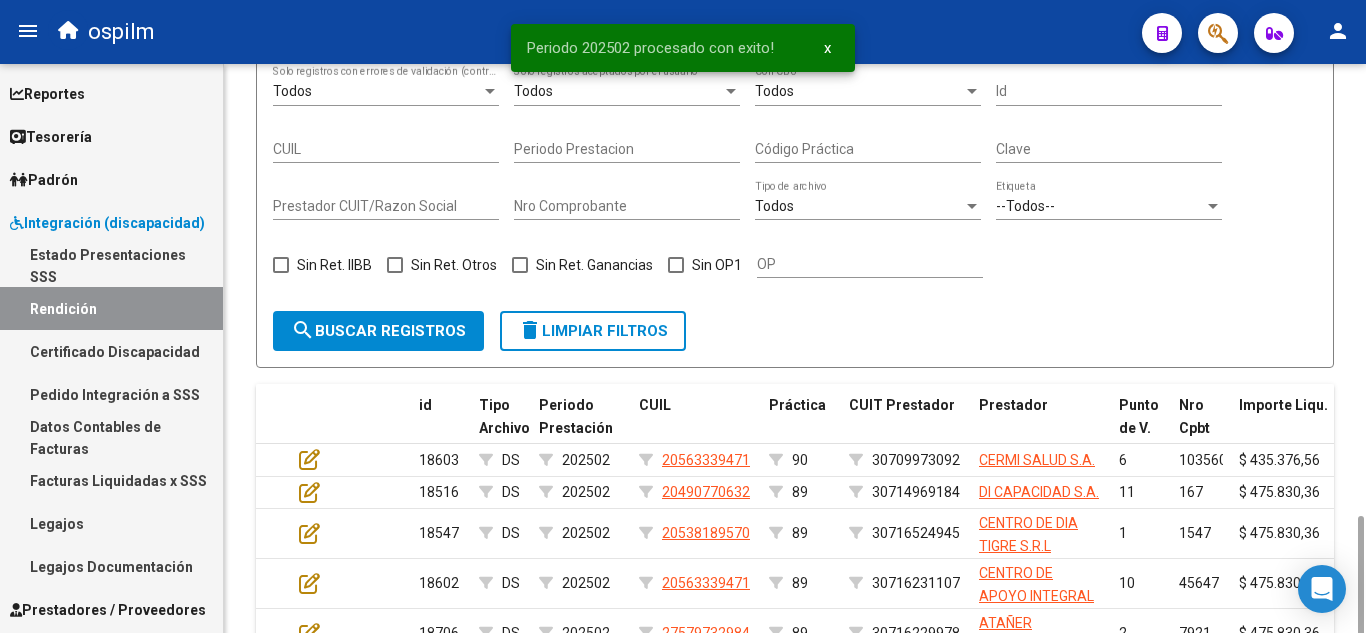 scroll, scrollTop: 783, scrollLeft: 0, axis: vertical 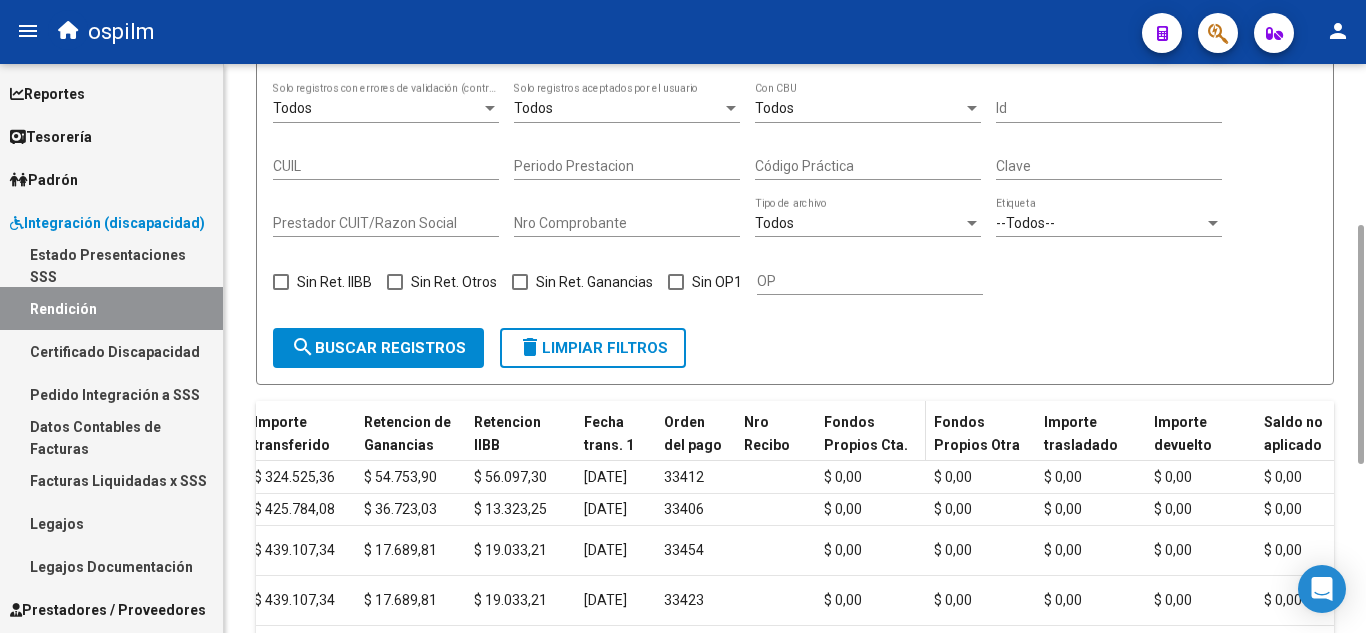 click on "Fondos Propios Cta. Disca." 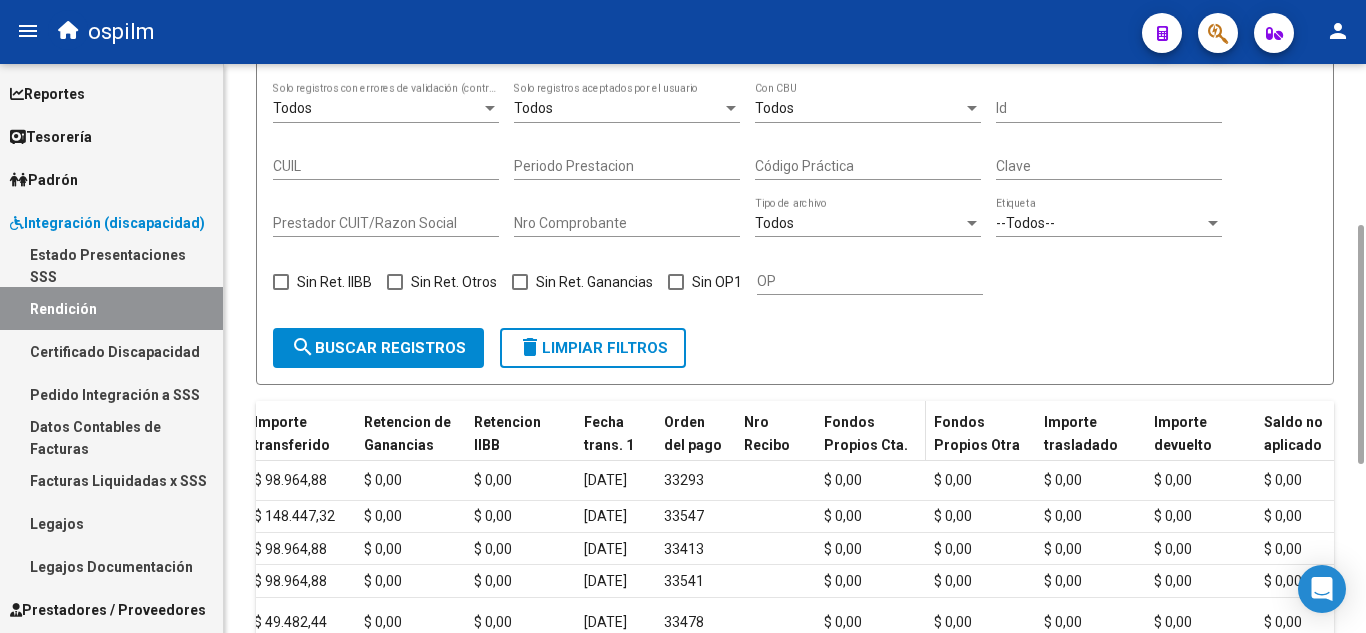 click on "Fondos Propios Cta. Disca." 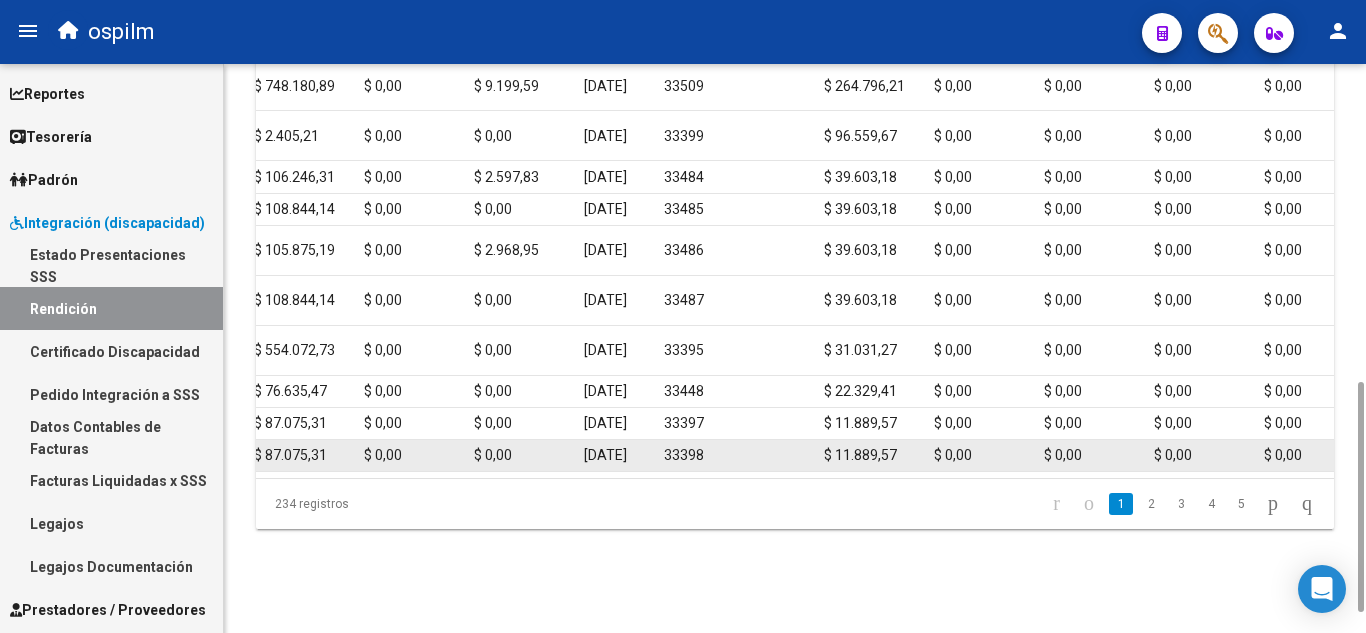 scroll, scrollTop: 833, scrollLeft: 0, axis: vertical 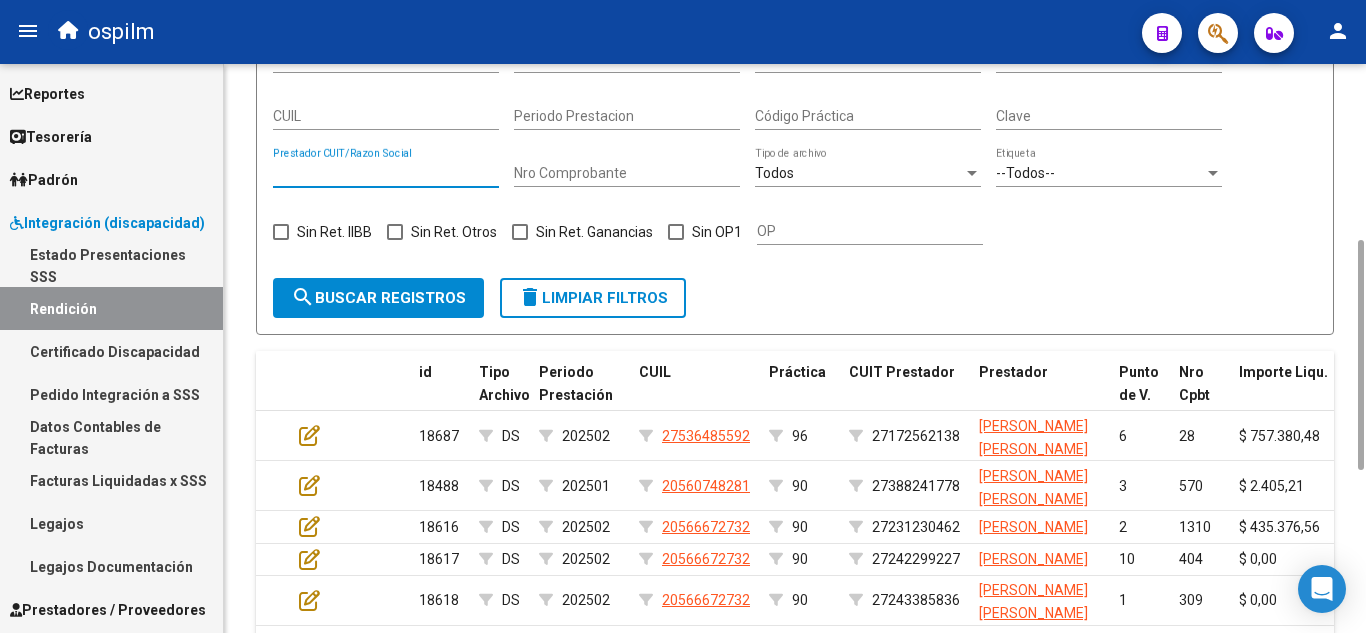 click on "Prestador CUIT/Razon Social" at bounding box center (386, 173) 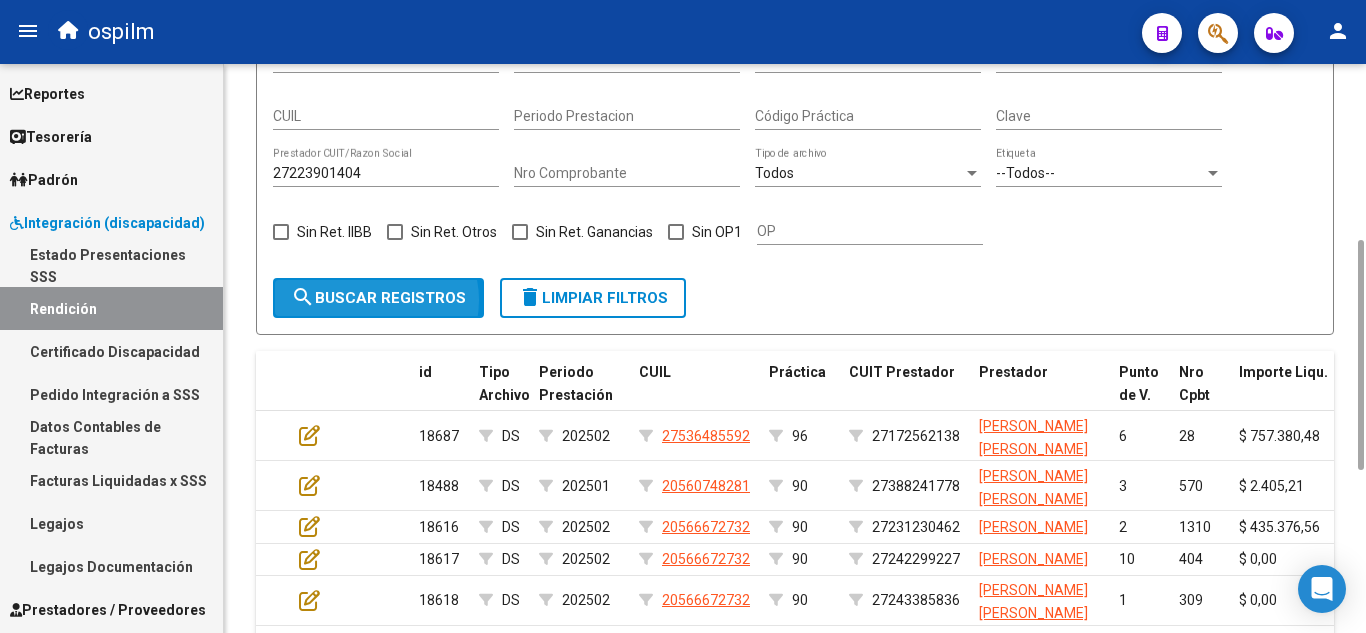 click on "search  Buscar registros" 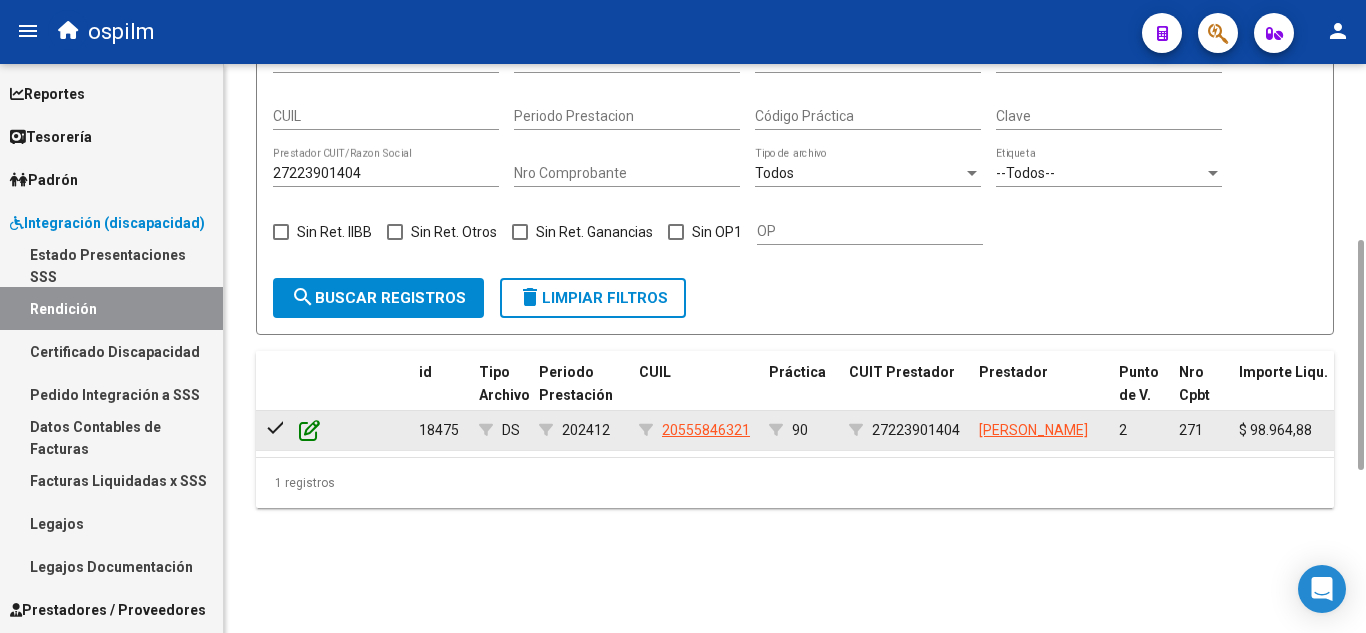 click 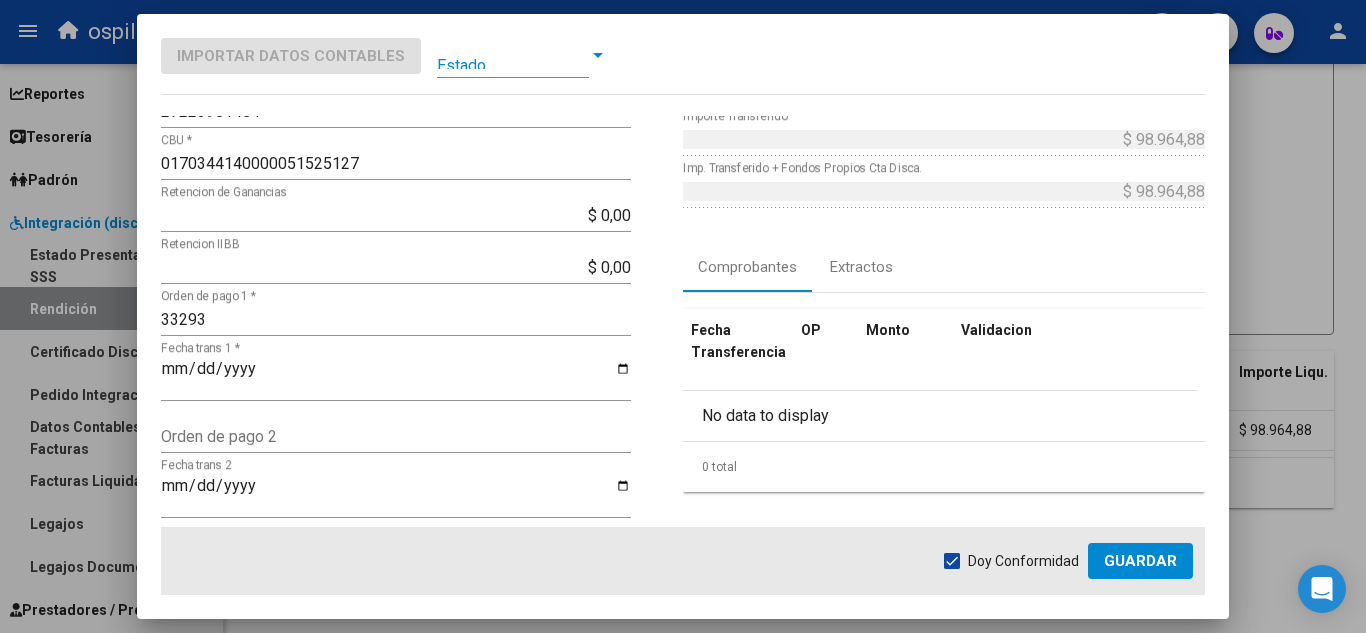 scroll, scrollTop: 300, scrollLeft: 0, axis: vertical 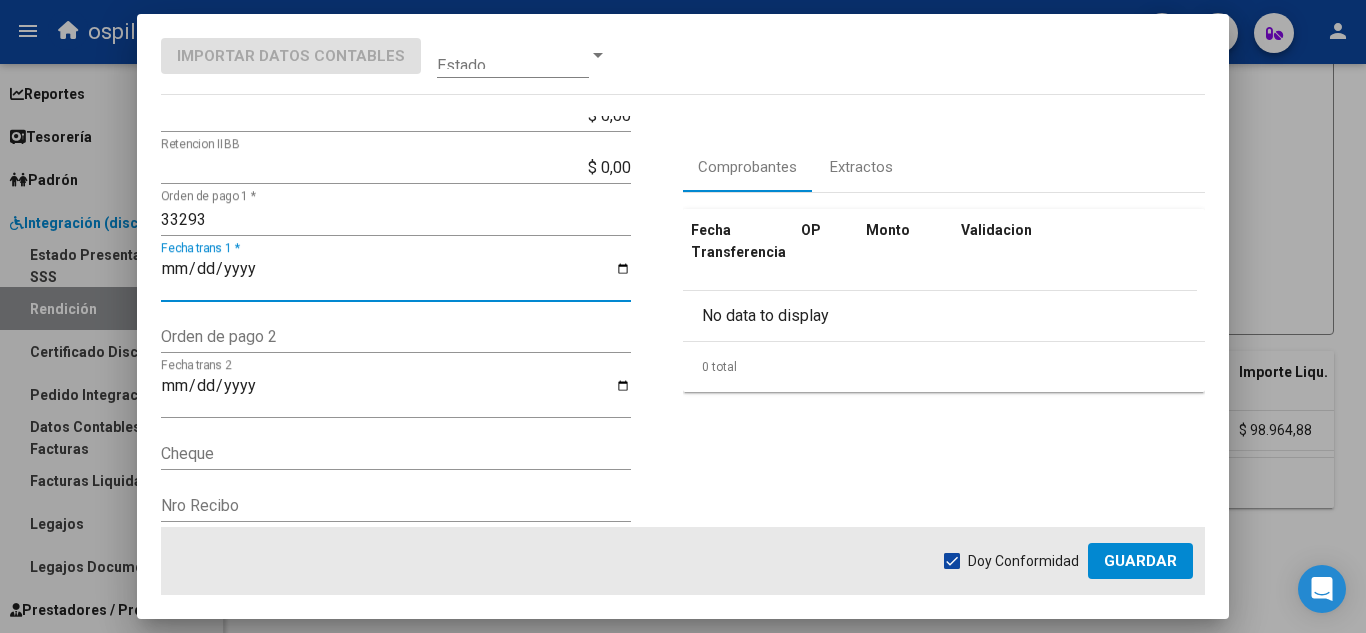 drag, startPoint x: 255, startPoint y: 270, endPoint x: 181, endPoint y: 266, distance: 74.10803 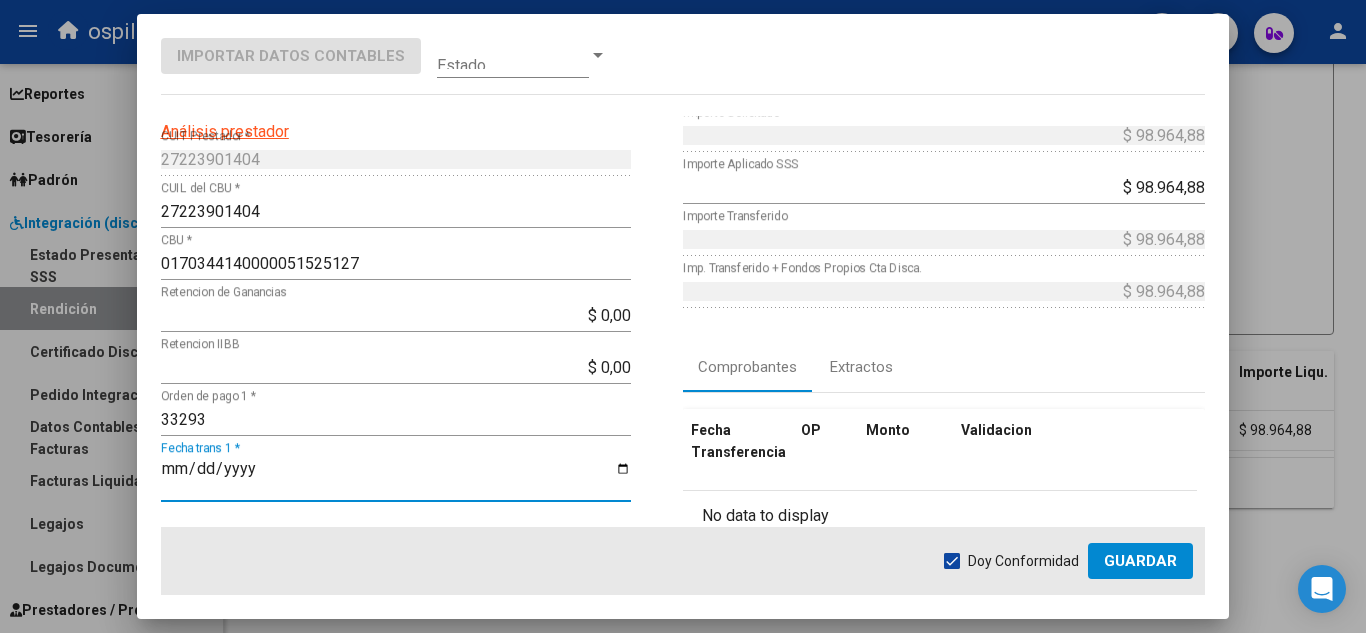 scroll, scrollTop: 0, scrollLeft: 0, axis: both 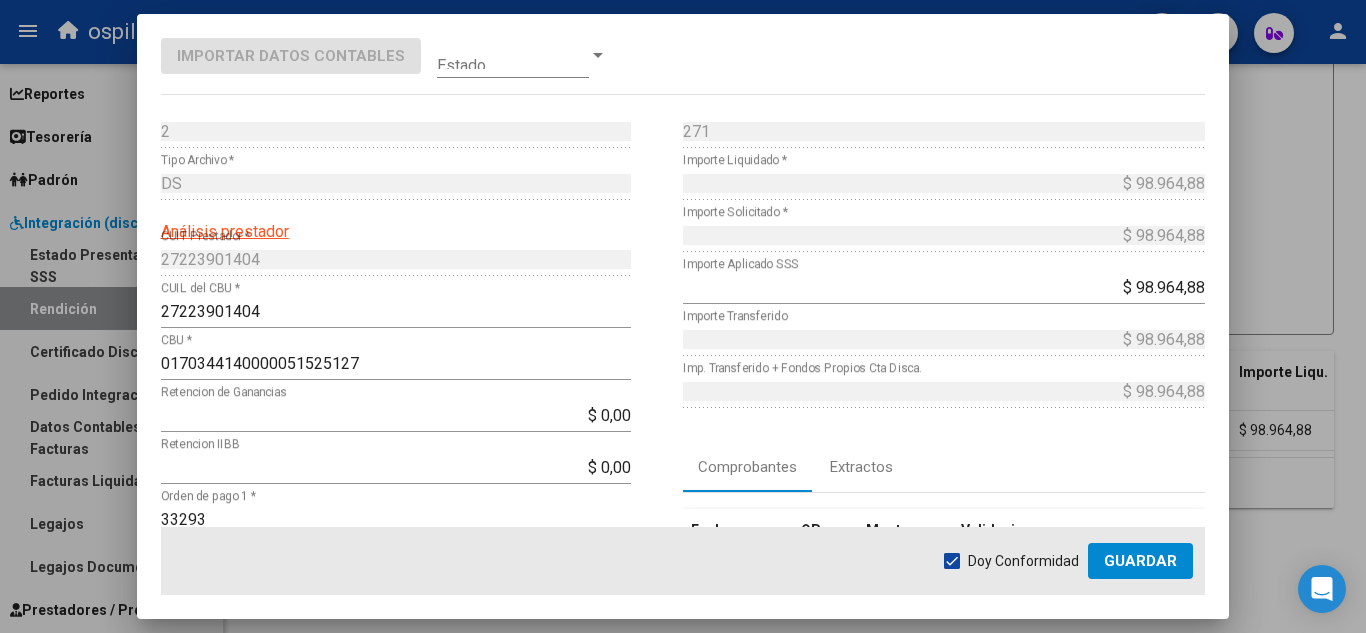 click at bounding box center (598, 56) 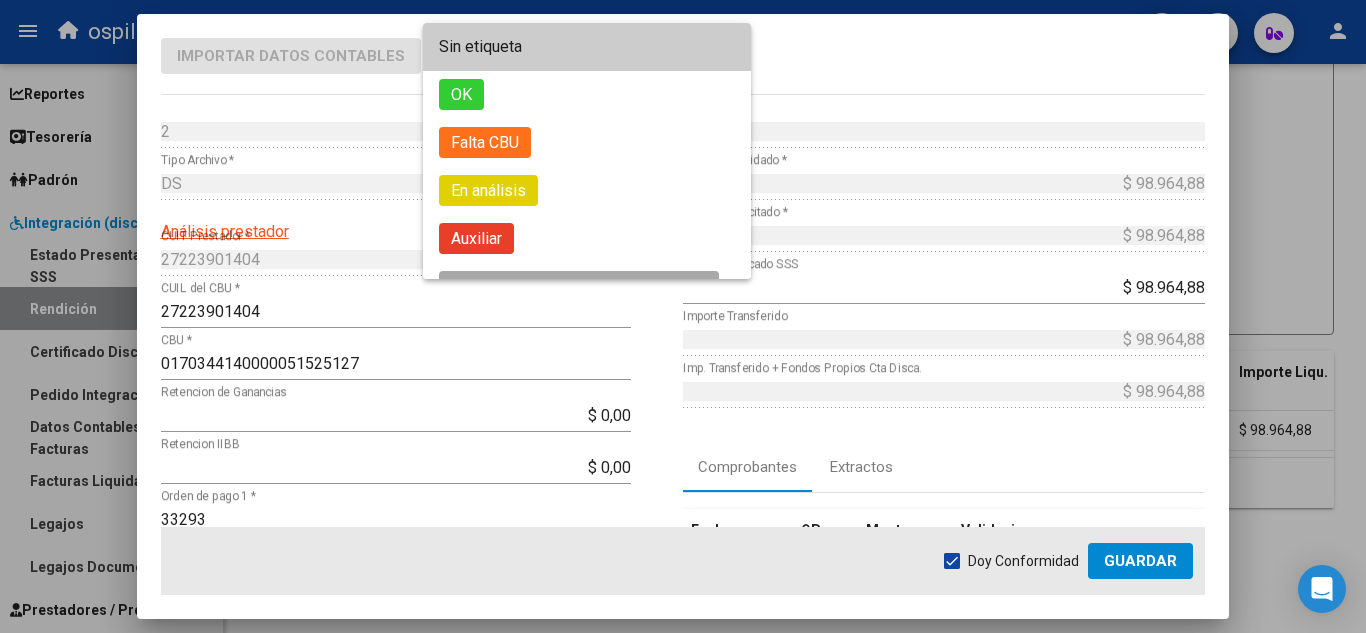 scroll, scrollTop: 100, scrollLeft: 0, axis: vertical 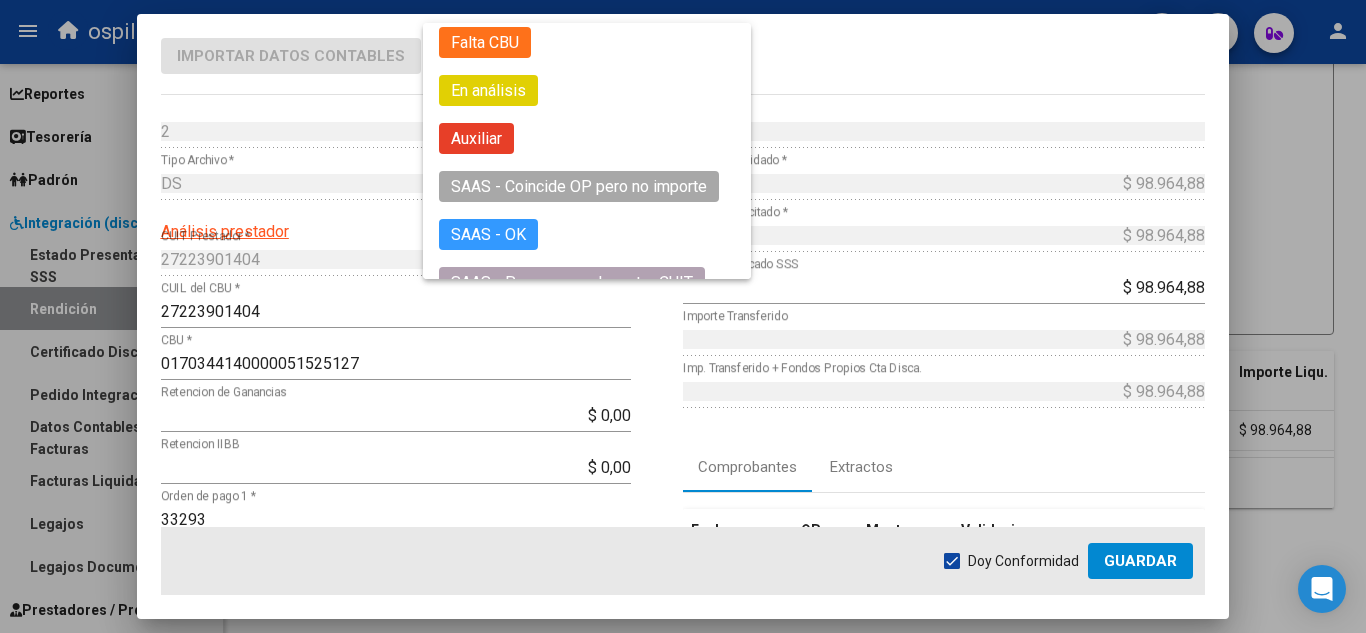 click at bounding box center (683, 316) 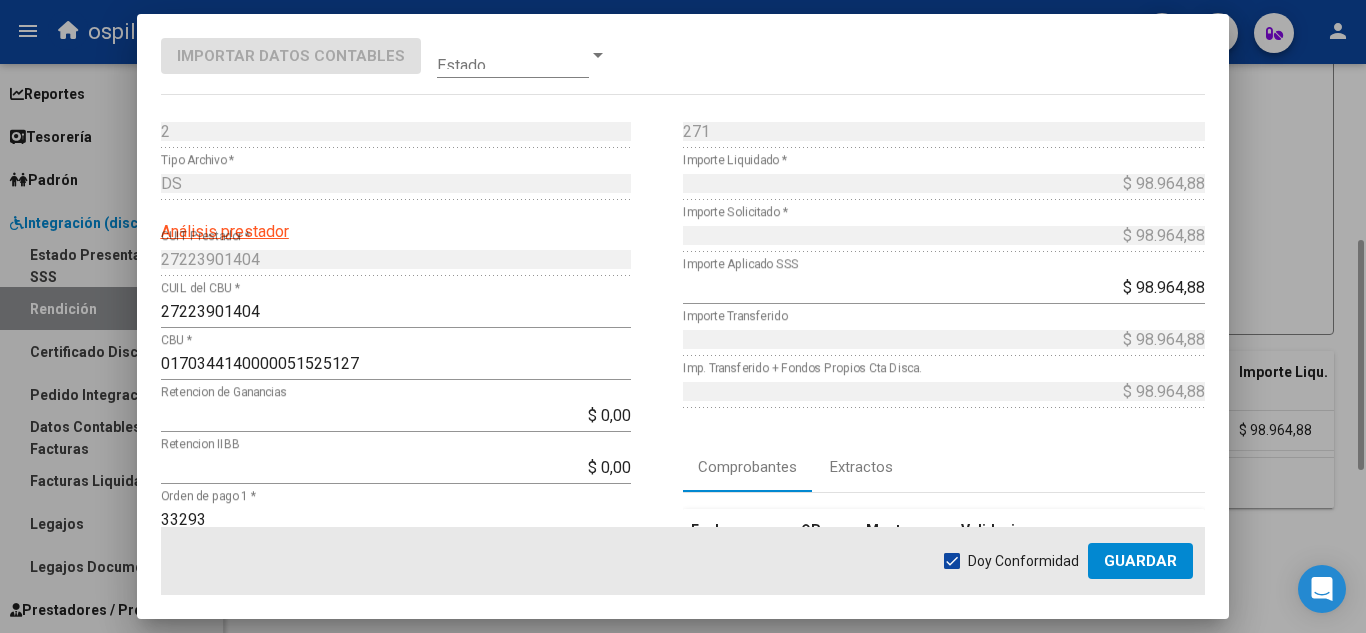 drag, startPoint x: 1290, startPoint y: 555, endPoint x: 1273, endPoint y: 553, distance: 17.117243 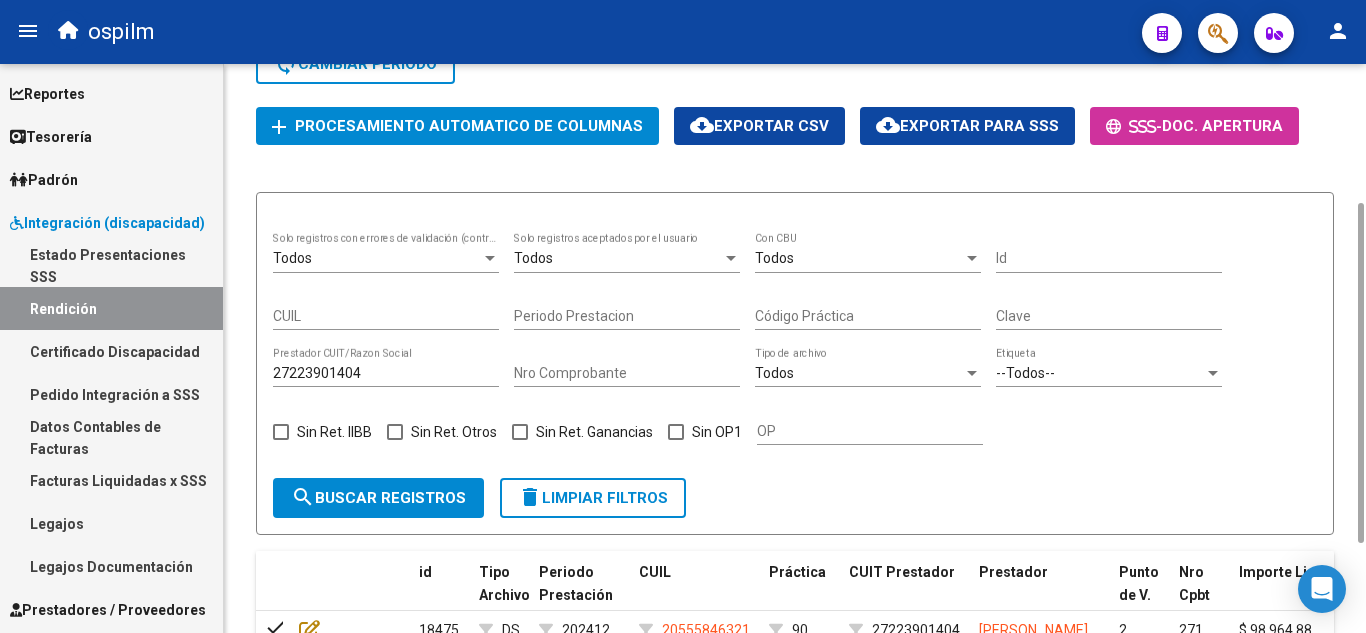scroll, scrollTop: 383, scrollLeft: 0, axis: vertical 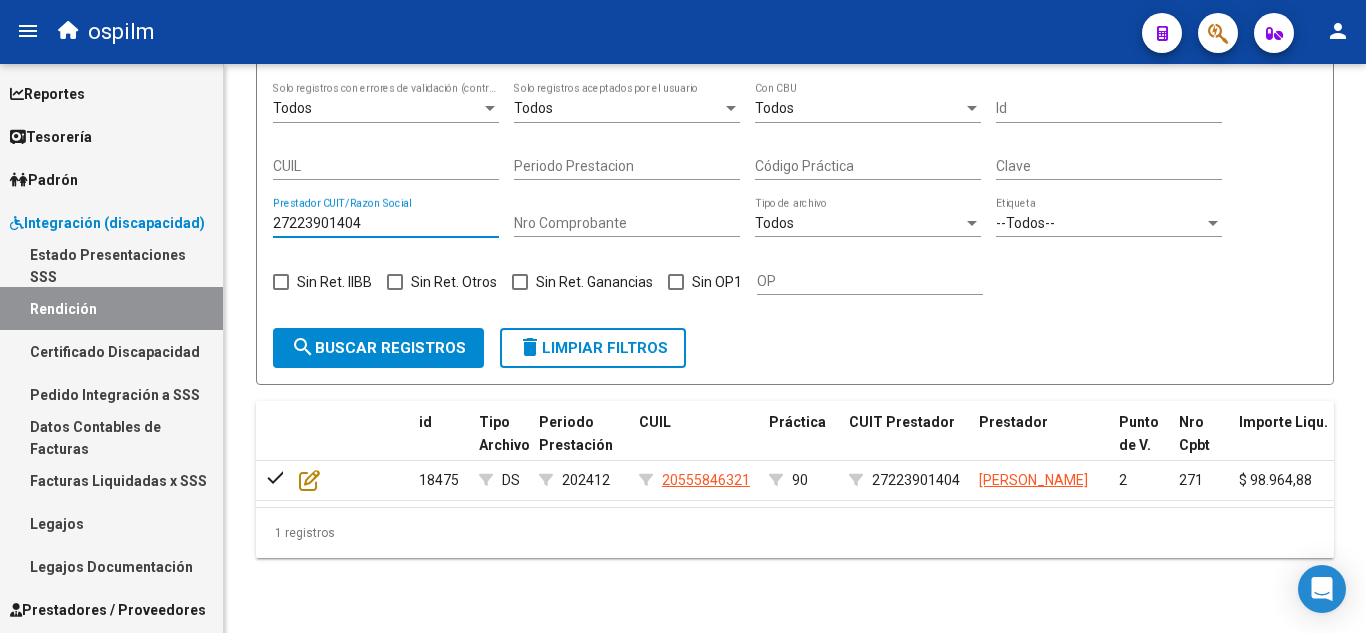 drag, startPoint x: 397, startPoint y: 210, endPoint x: 125, endPoint y: 202, distance: 272.1176 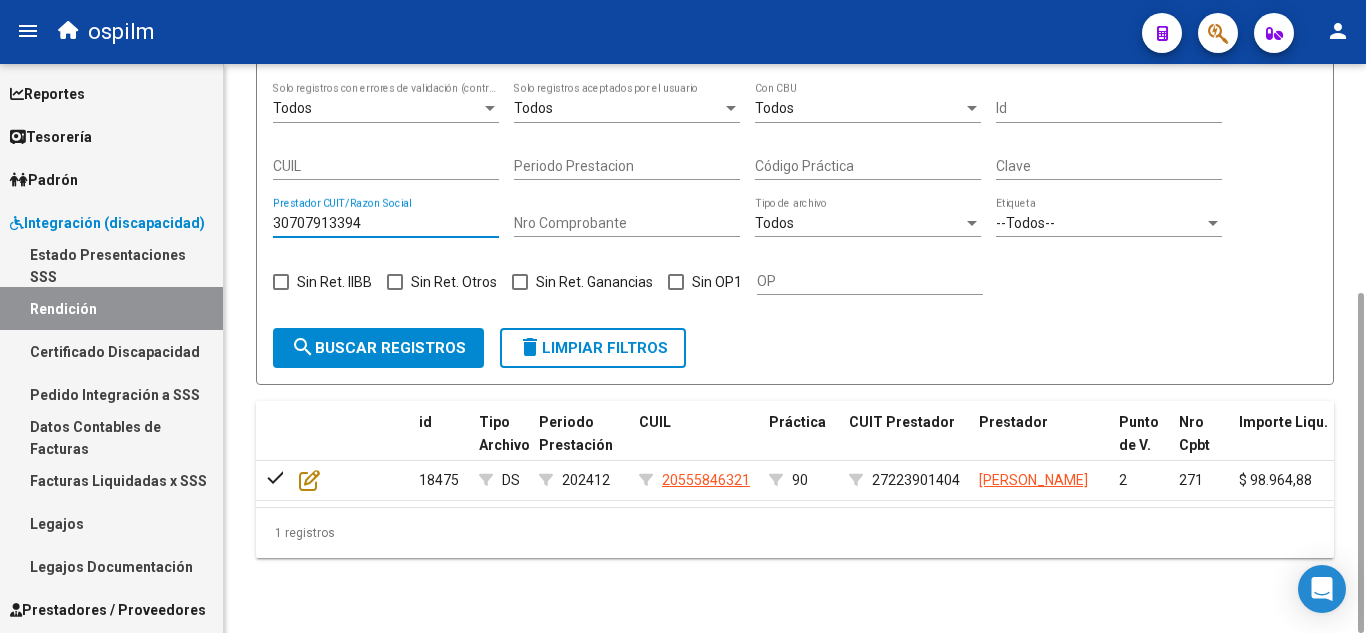 type on "30707913394" 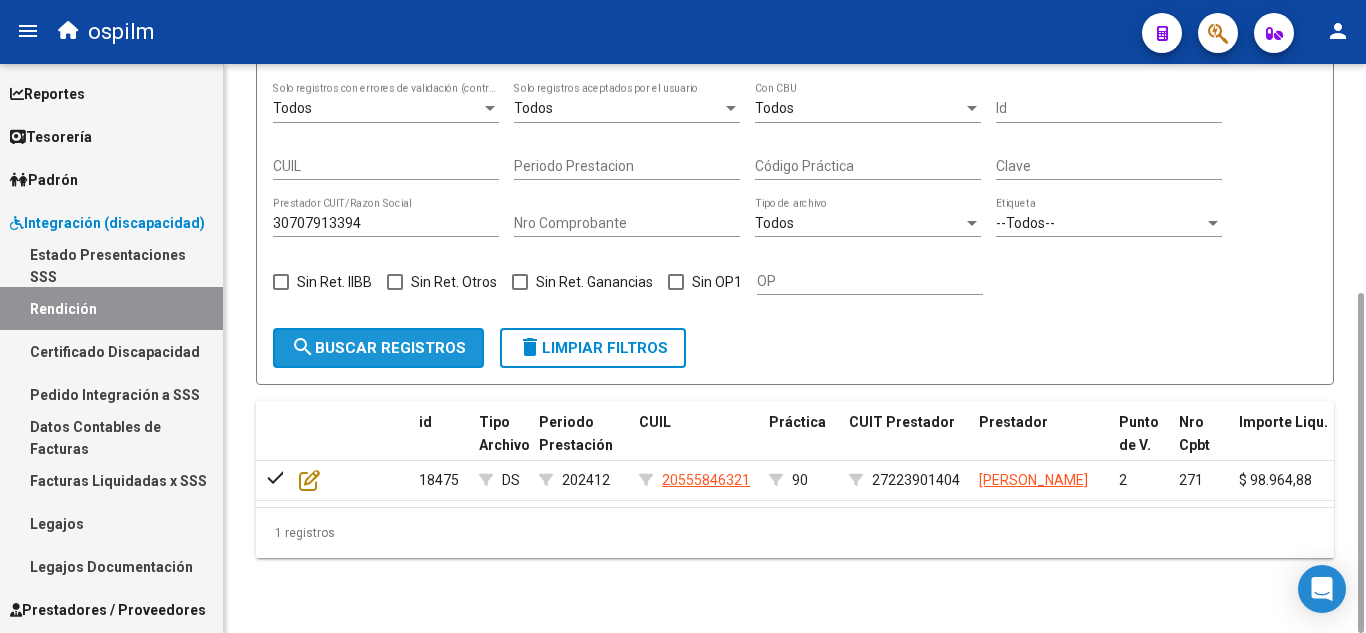 click on "search  Buscar registros" 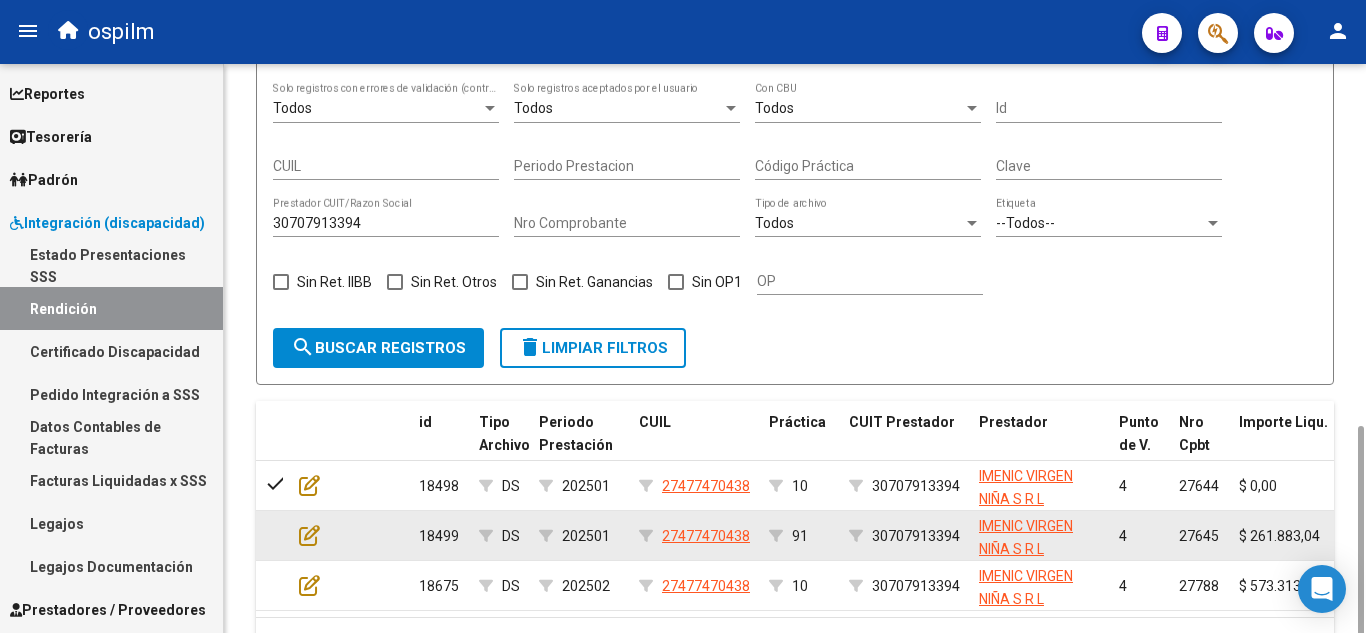 scroll, scrollTop: 483, scrollLeft: 0, axis: vertical 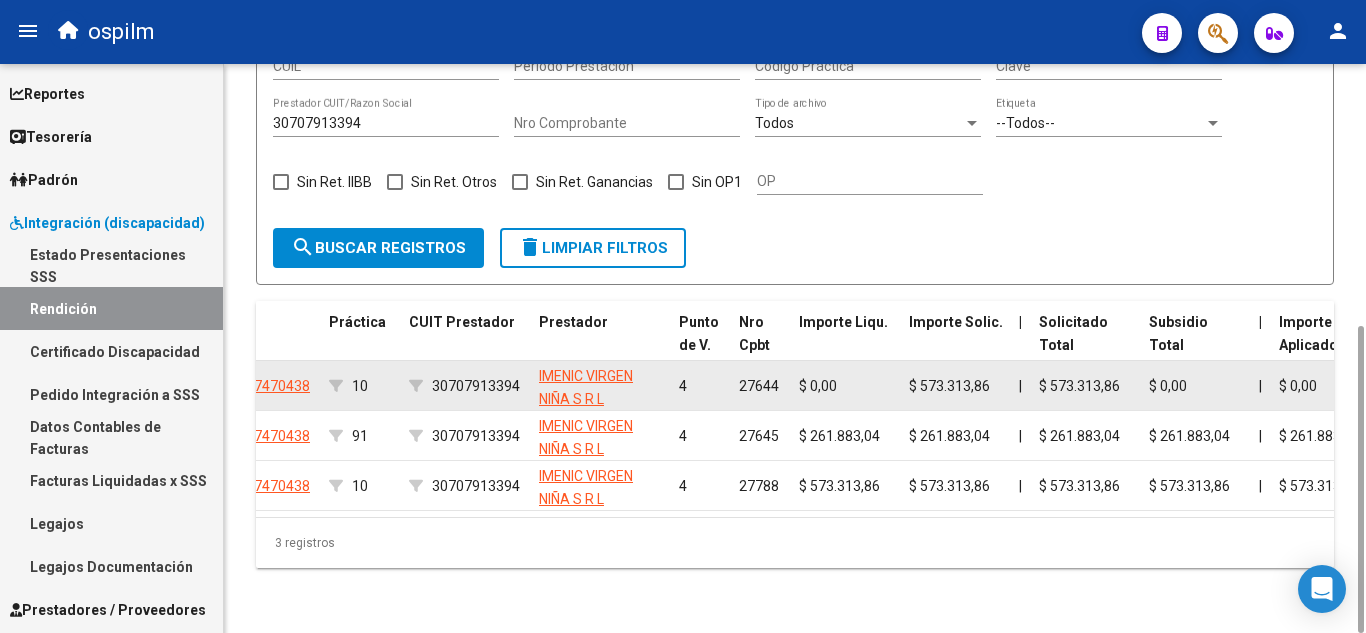 drag, startPoint x: 727, startPoint y: 371, endPoint x: 779, endPoint y: 369, distance: 52.03845 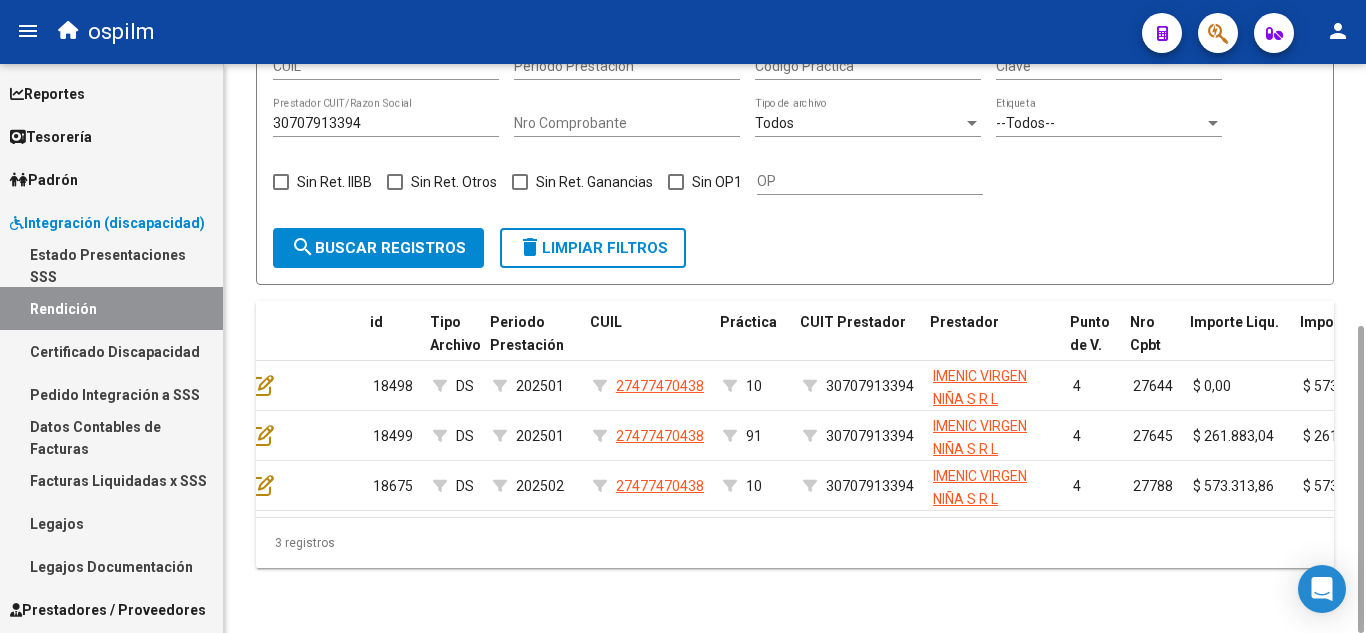 scroll, scrollTop: 0, scrollLeft: 62, axis: horizontal 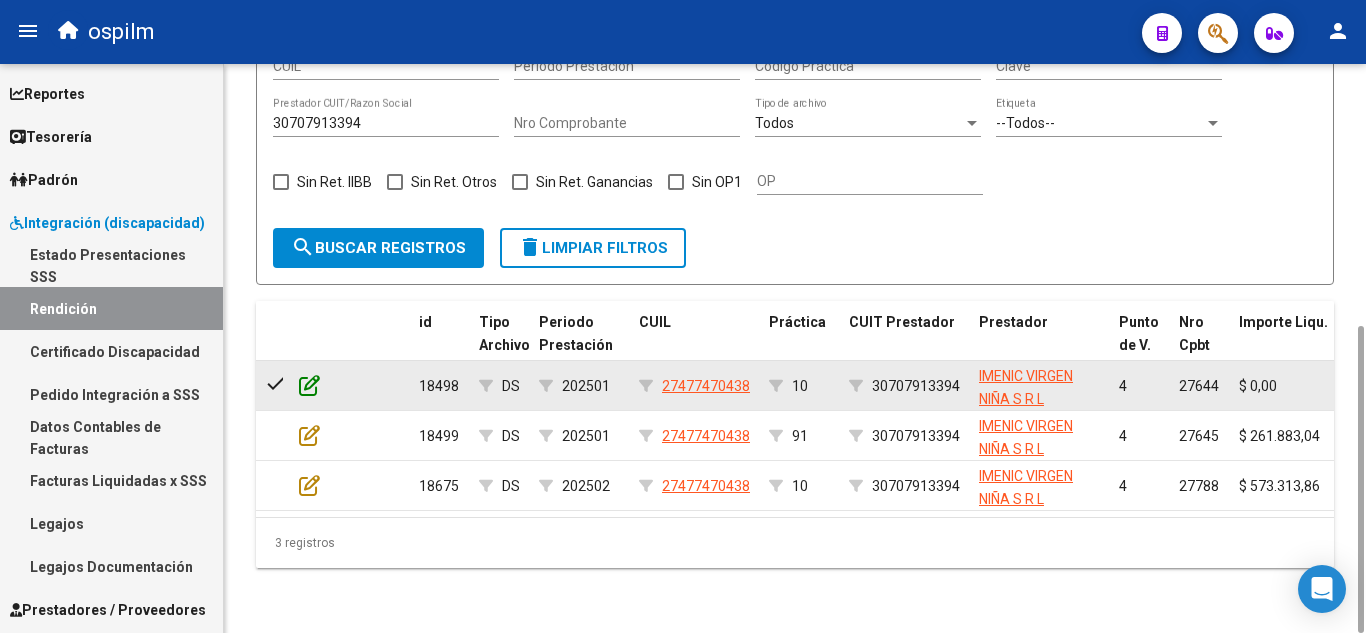 click 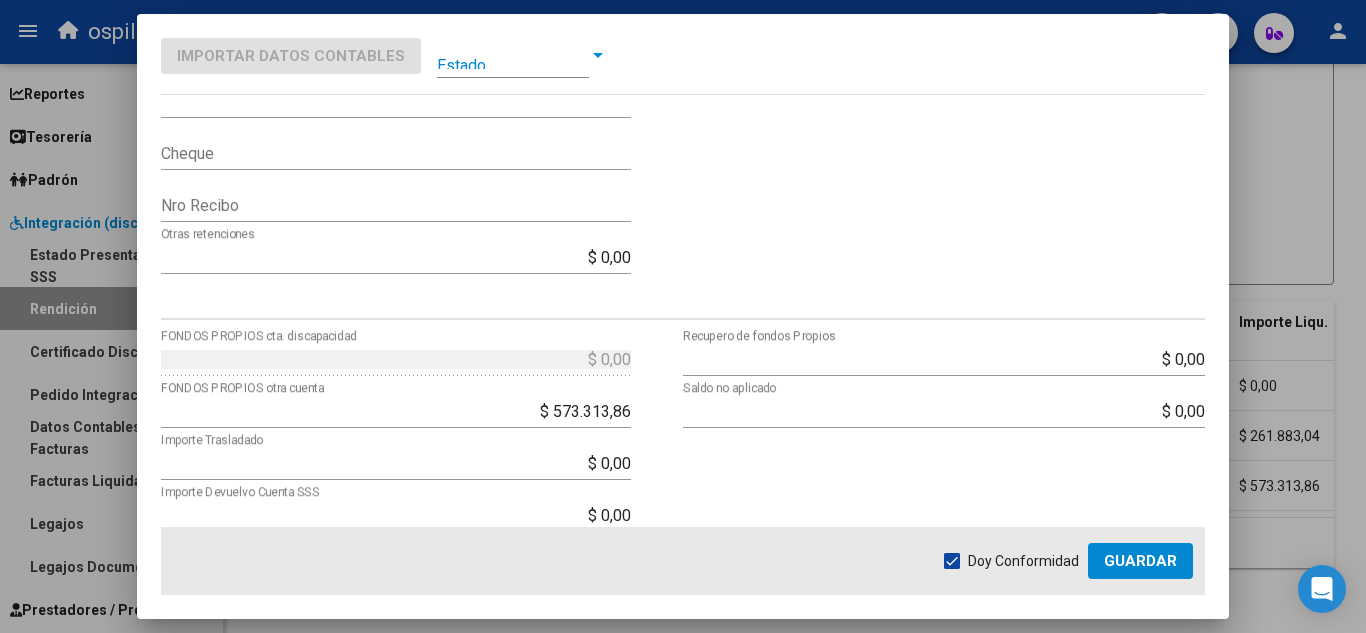 scroll, scrollTop: 700, scrollLeft: 0, axis: vertical 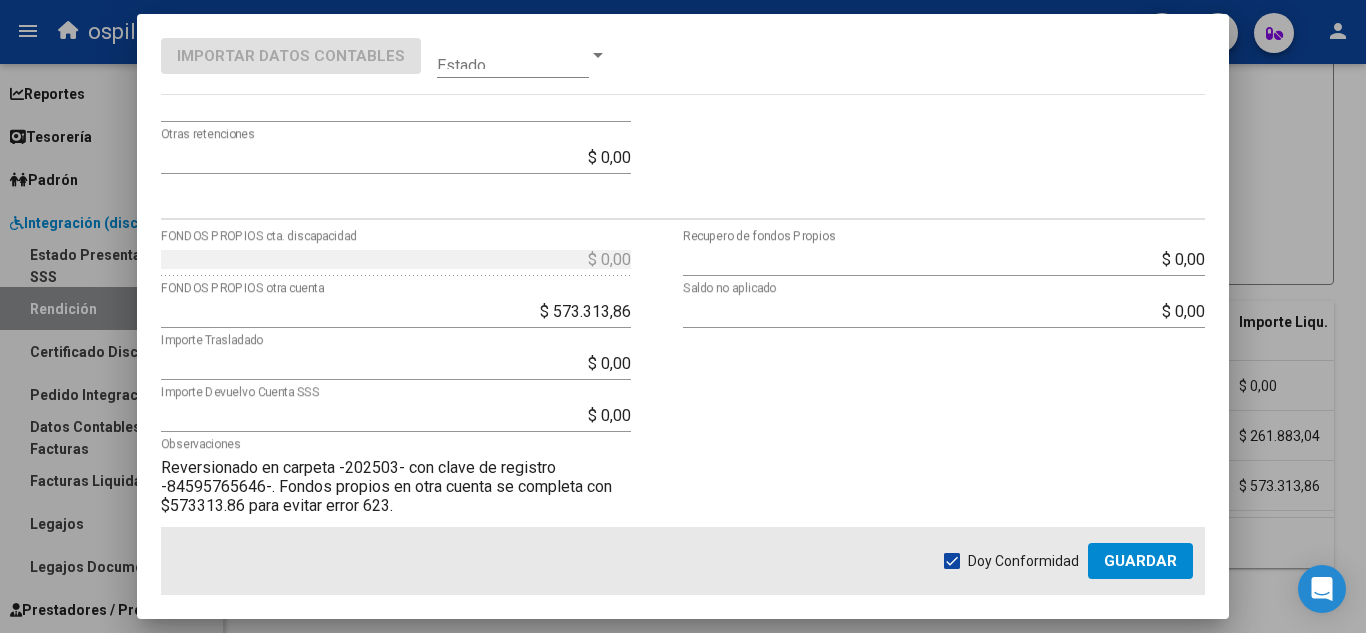 drag, startPoint x: 159, startPoint y: 469, endPoint x: 404, endPoint y: 486, distance: 245.58908 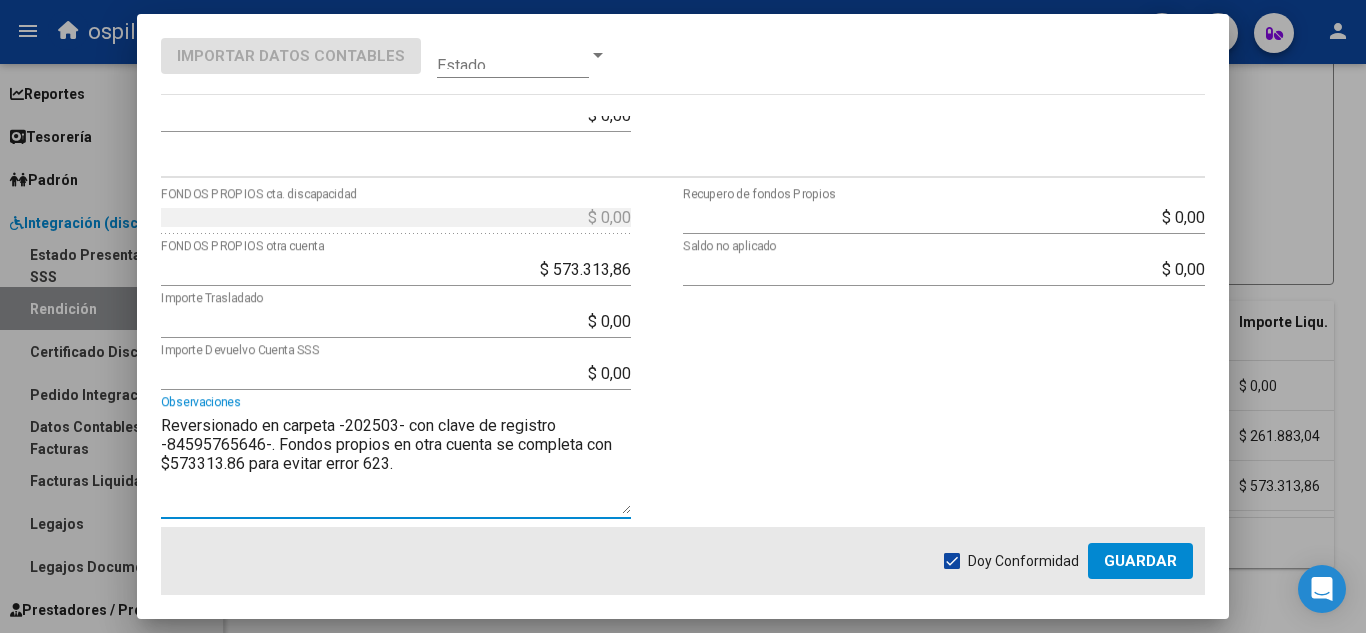 scroll, scrollTop: 754, scrollLeft: 0, axis: vertical 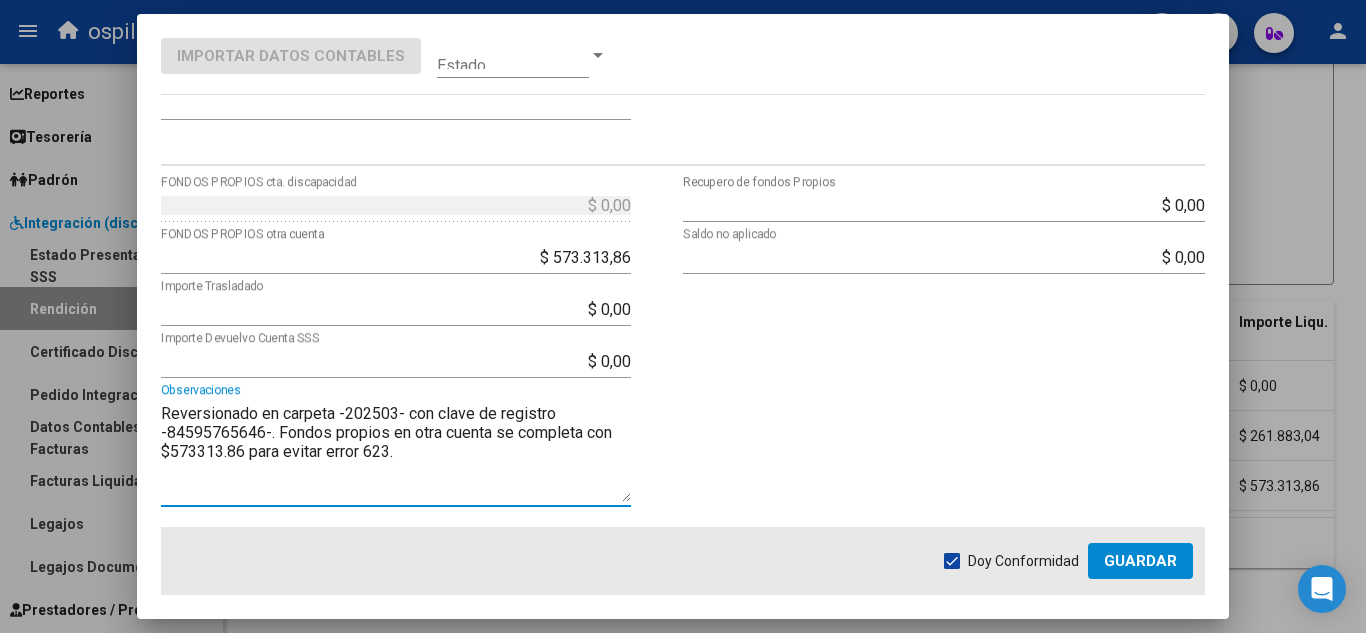 drag, startPoint x: 398, startPoint y: 509, endPoint x: 130, endPoint y: 418, distance: 283.02826 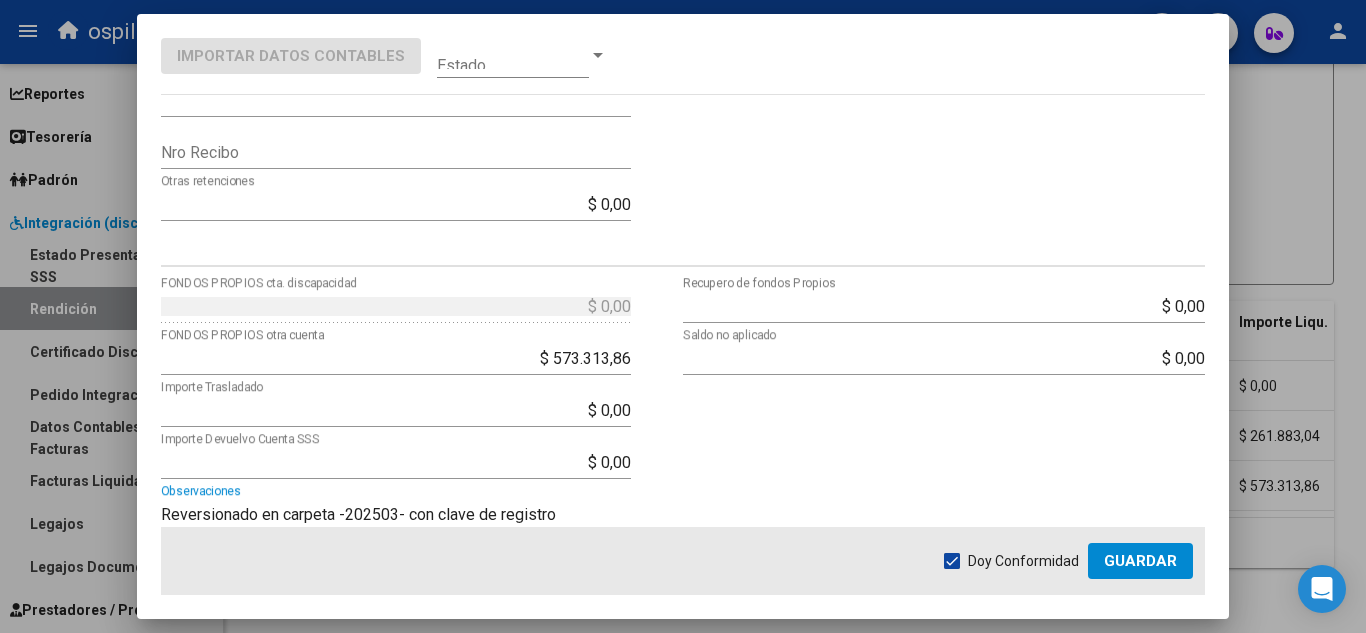 scroll, scrollTop: 753, scrollLeft: 0, axis: vertical 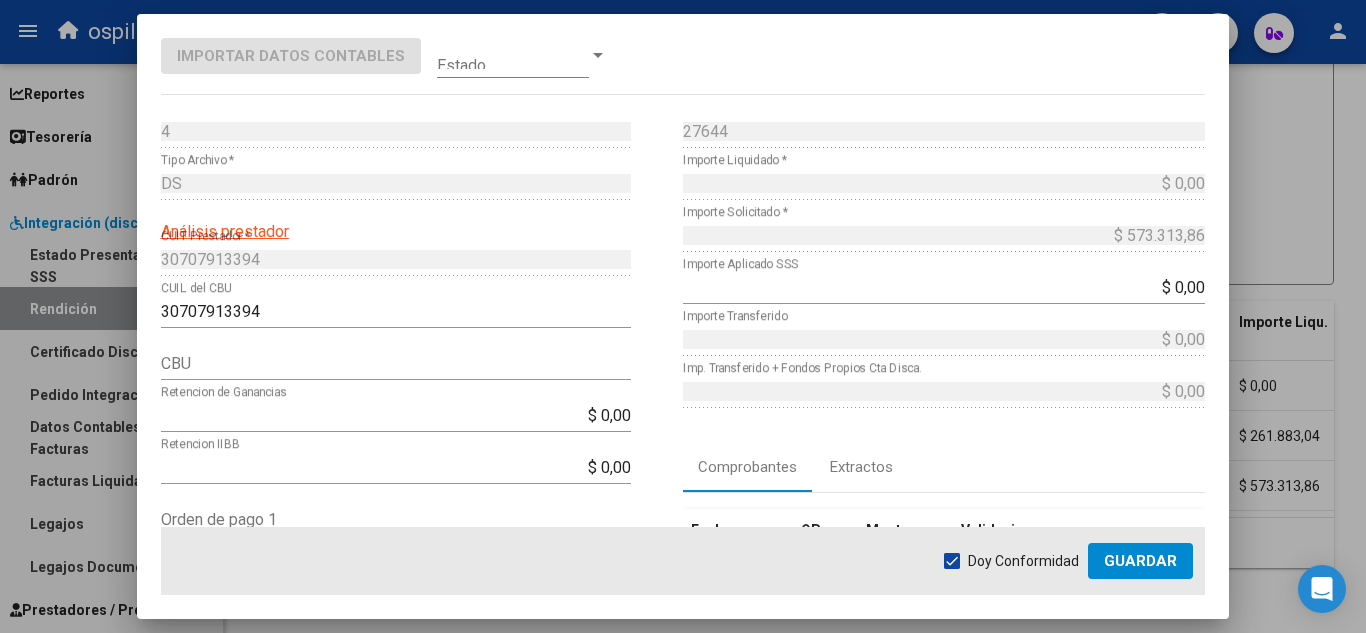 click at bounding box center (683, 316) 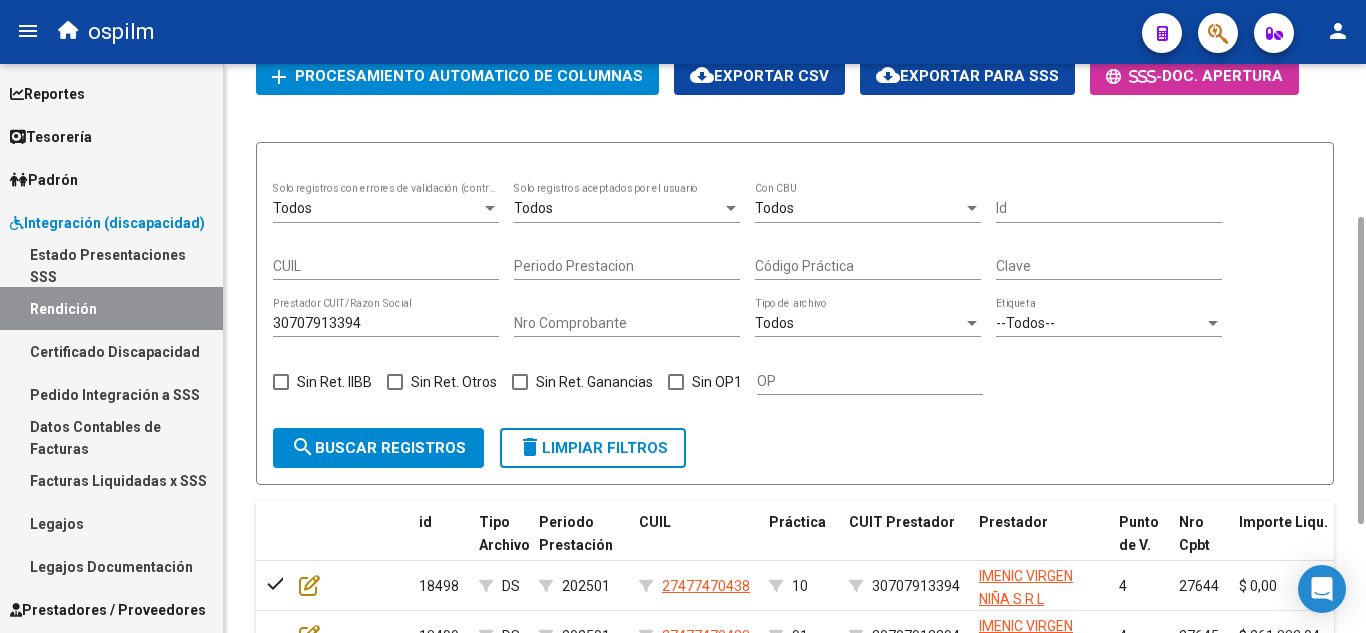 scroll, scrollTop: 83, scrollLeft: 0, axis: vertical 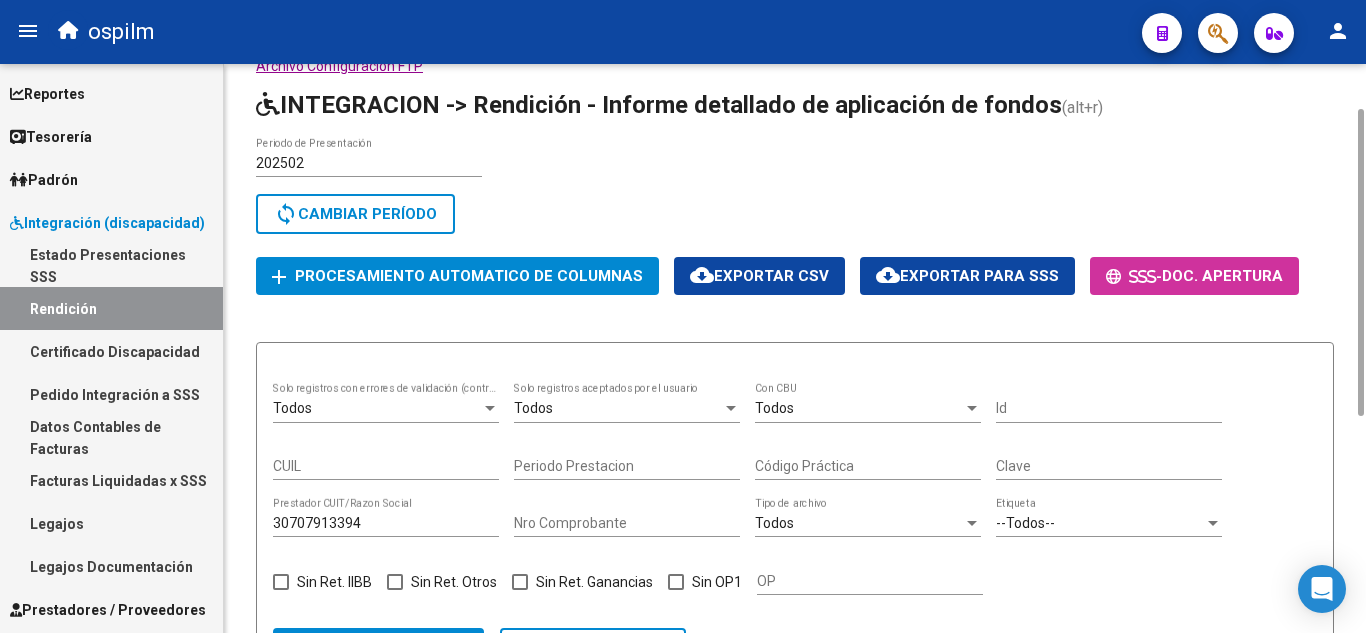click on "cloud_download  Exportar para SSS" 